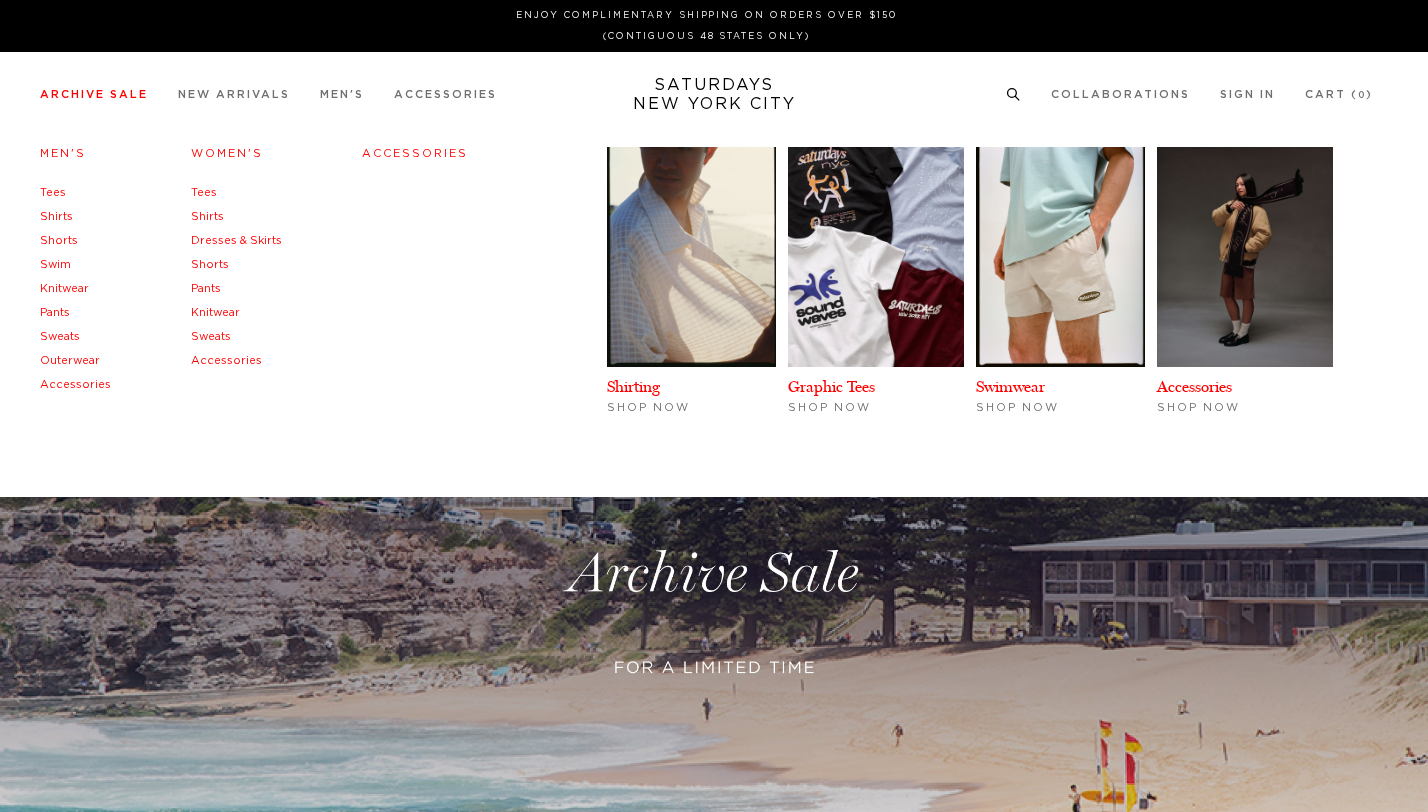 scroll, scrollTop: 0, scrollLeft: 0, axis: both 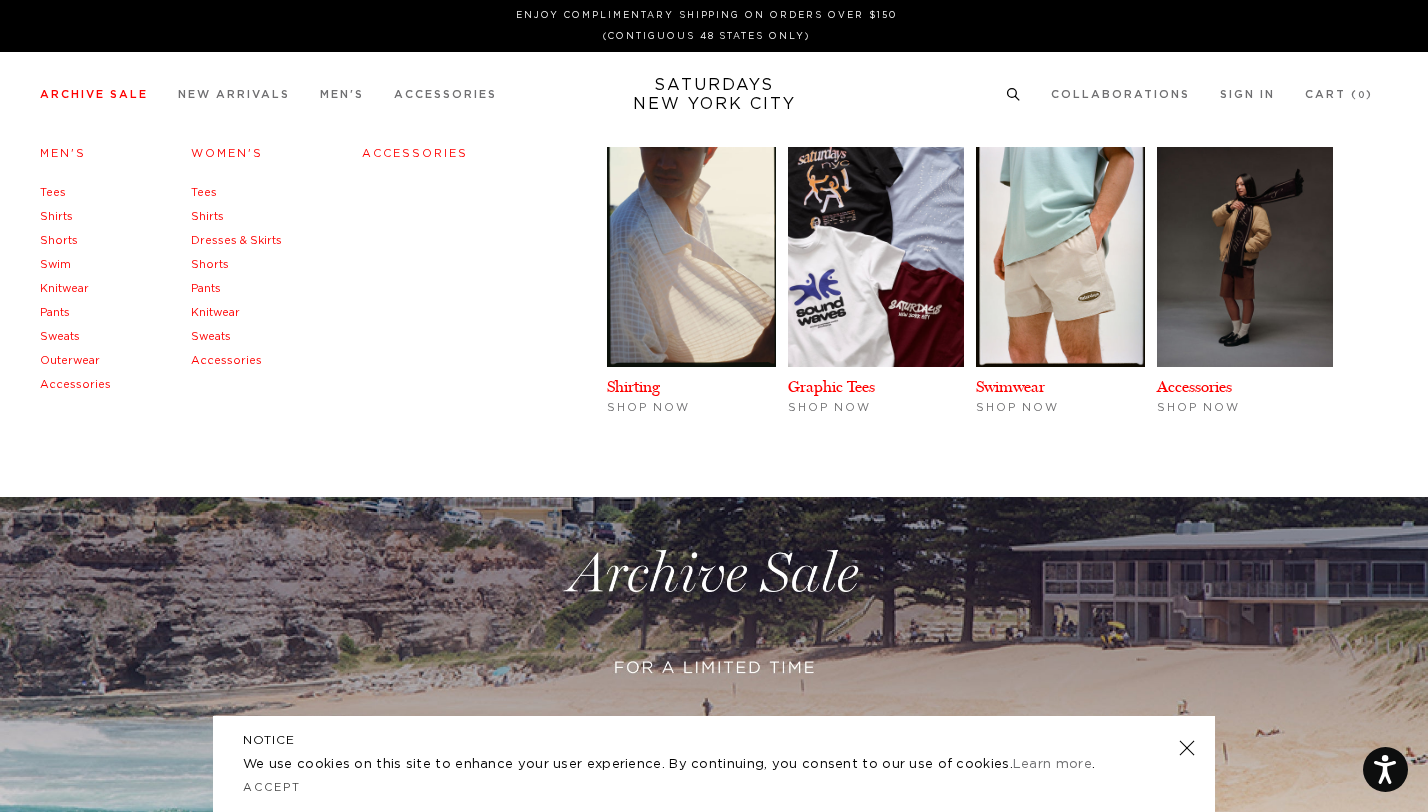 click on "Shirts" at bounding box center [56, 216] 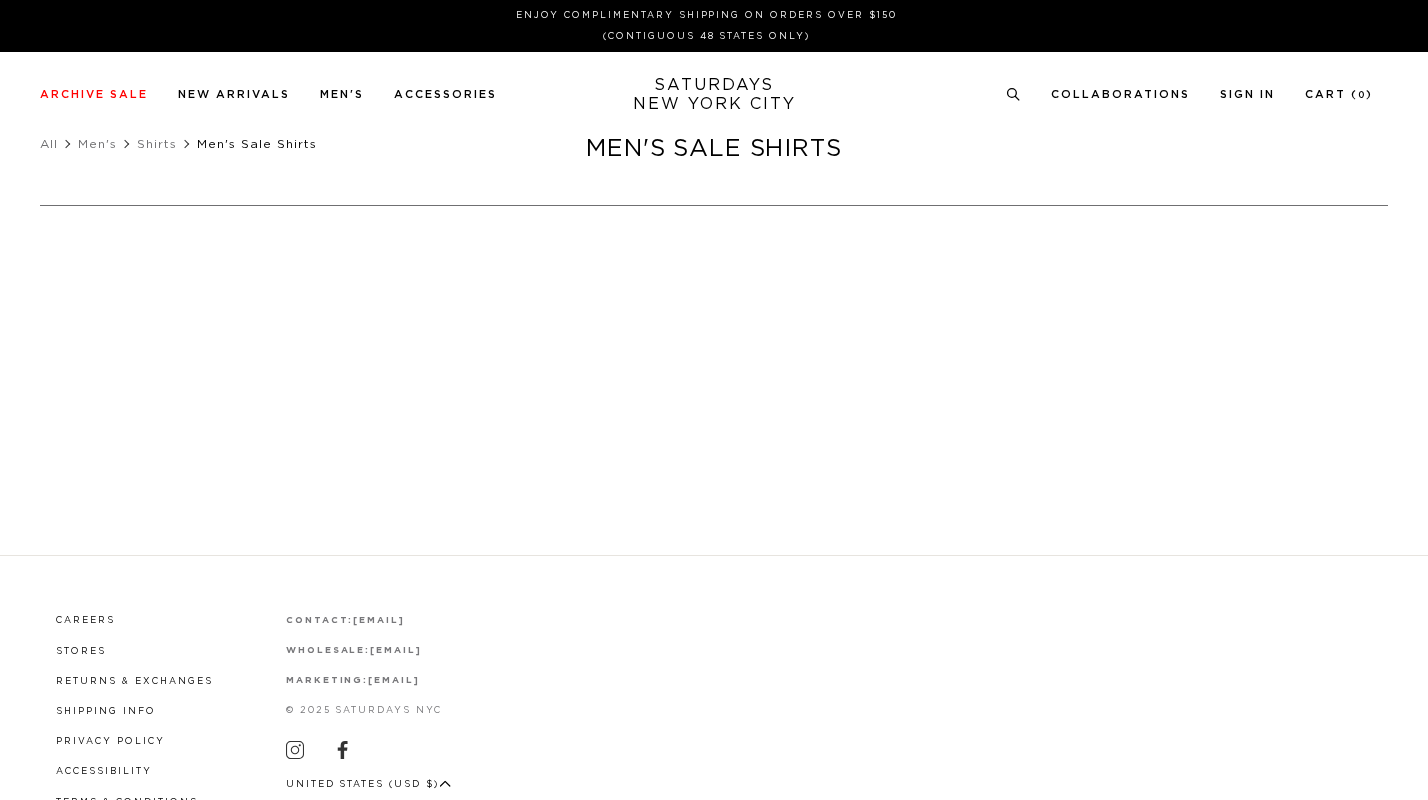 scroll, scrollTop: 0, scrollLeft: 0, axis: both 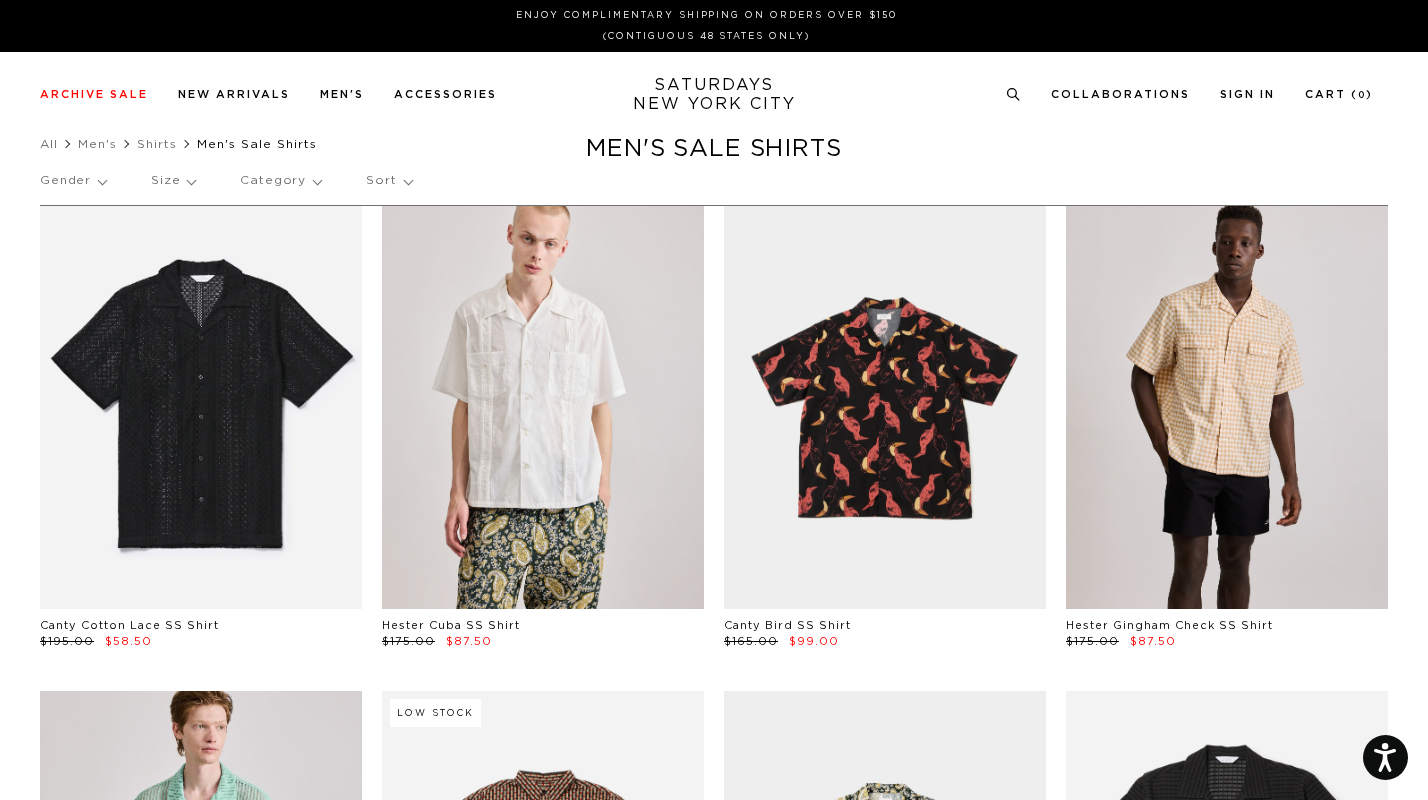 click on "Sort" at bounding box center (388, 181) 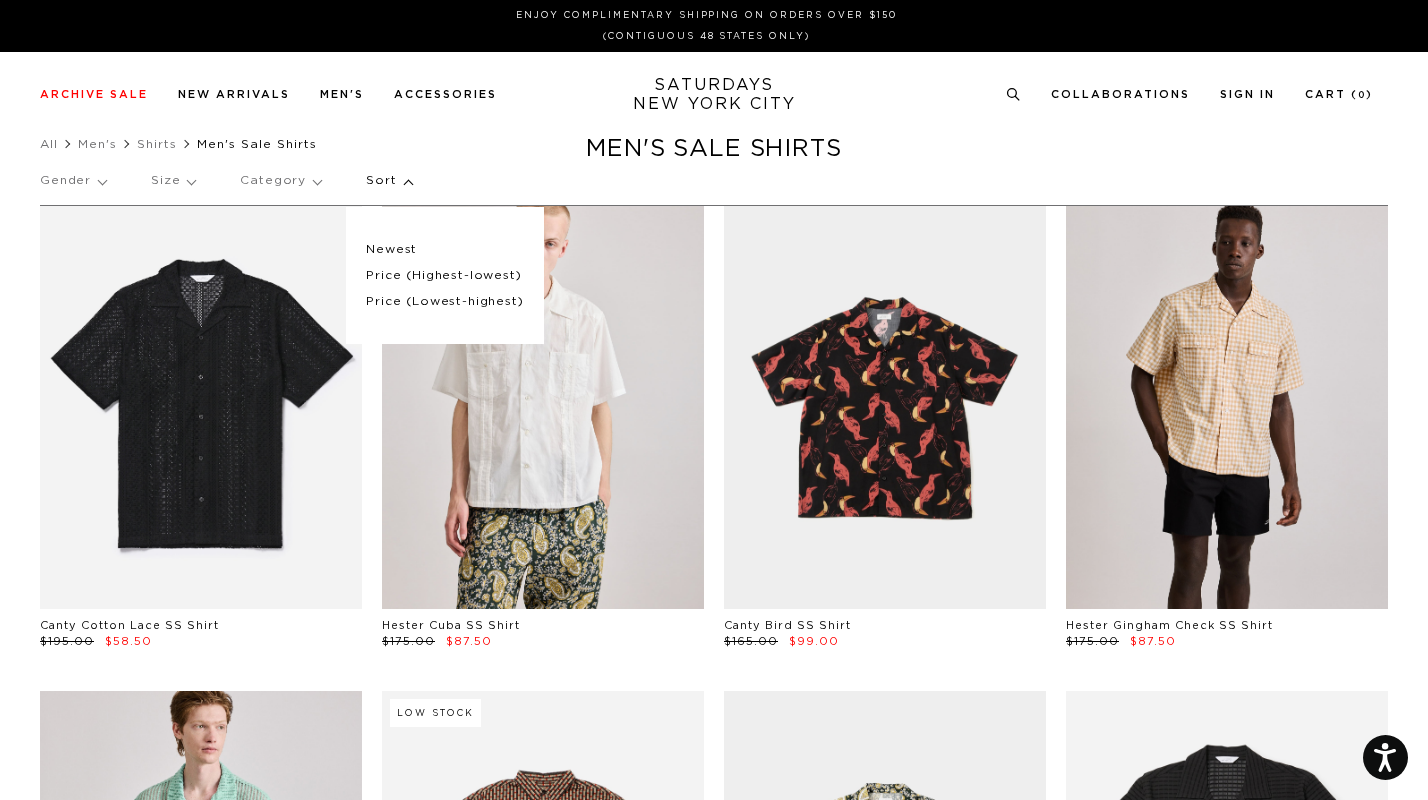 click on "Price (Lowest-highest)" at bounding box center (444, 302) 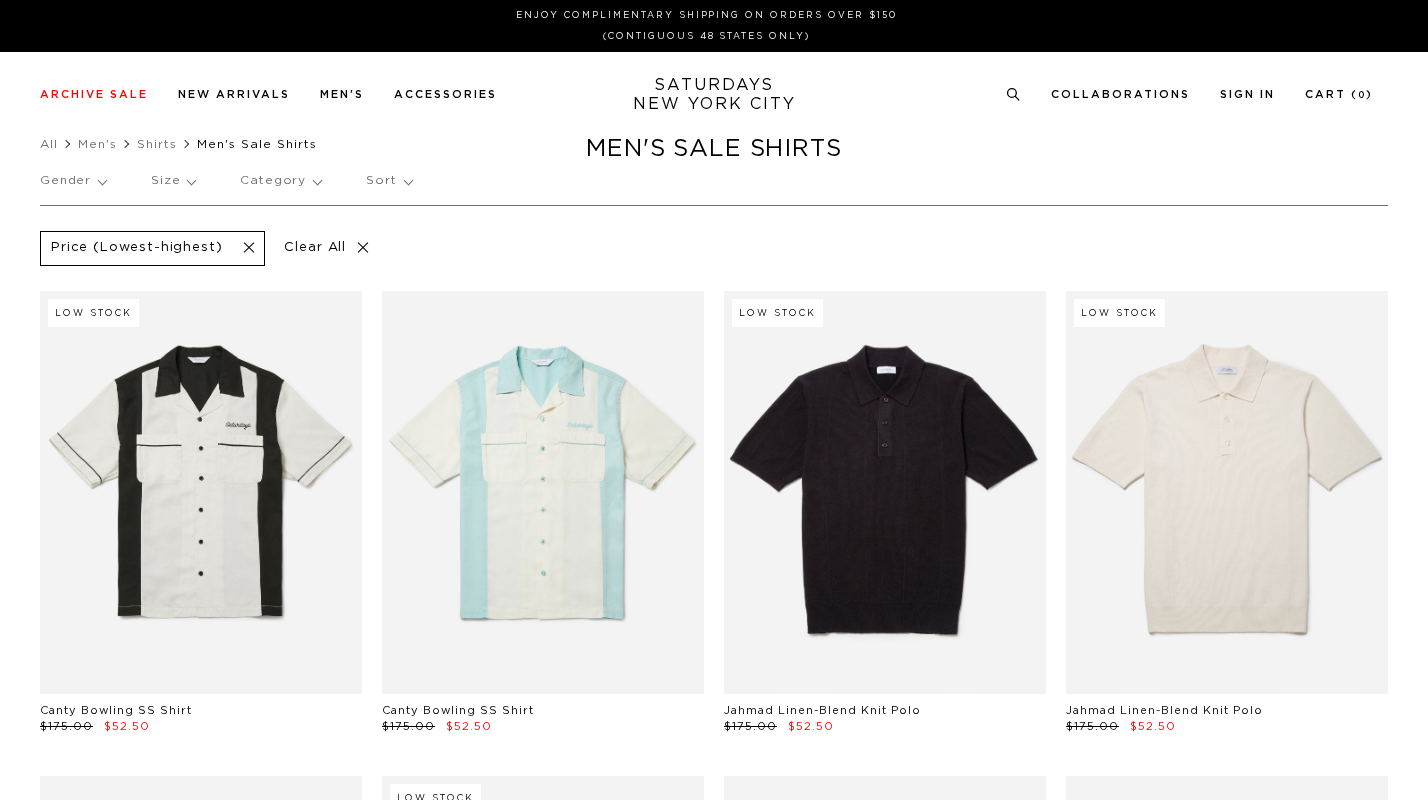 scroll, scrollTop: 0, scrollLeft: 0, axis: both 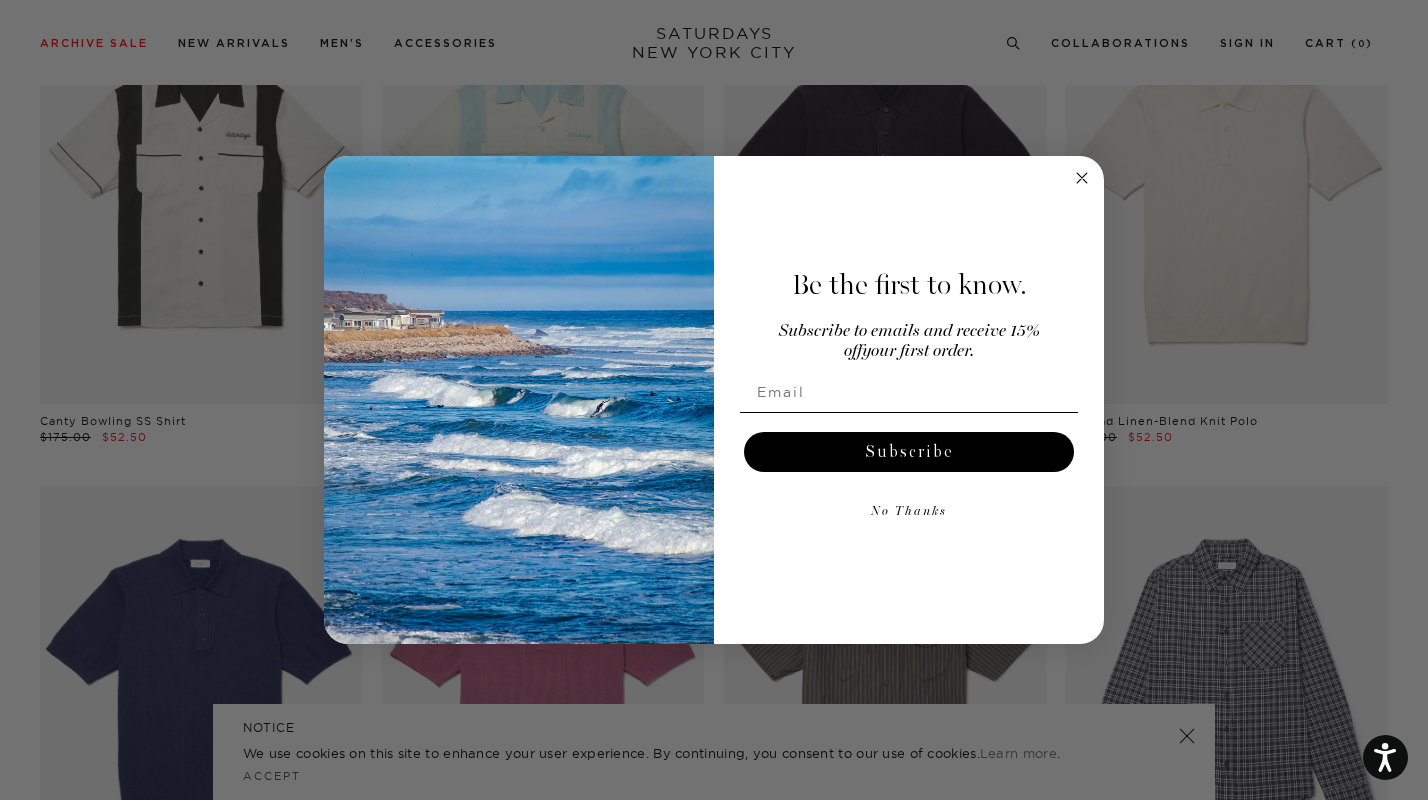 click on "Close dialog" 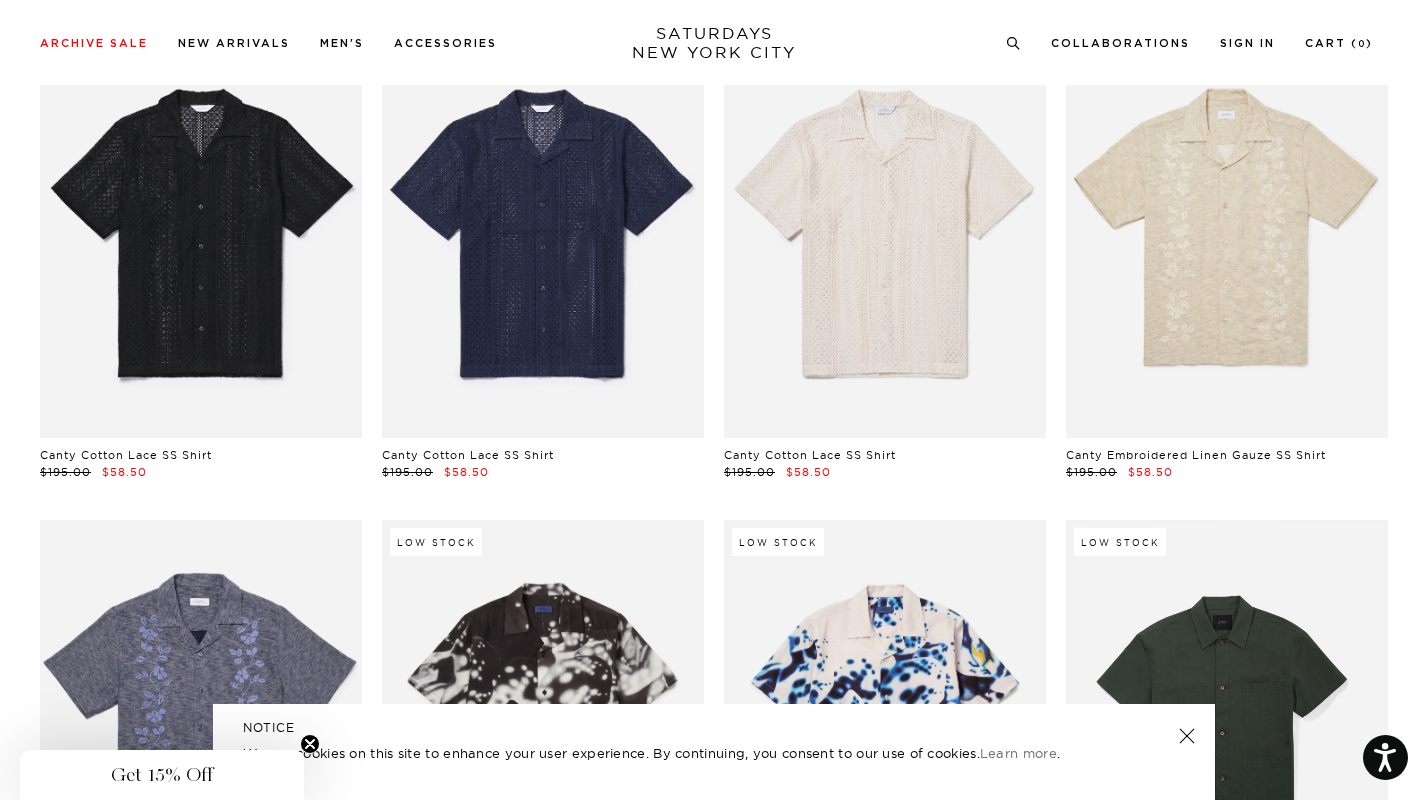 scroll, scrollTop: 1711, scrollLeft: 0, axis: vertical 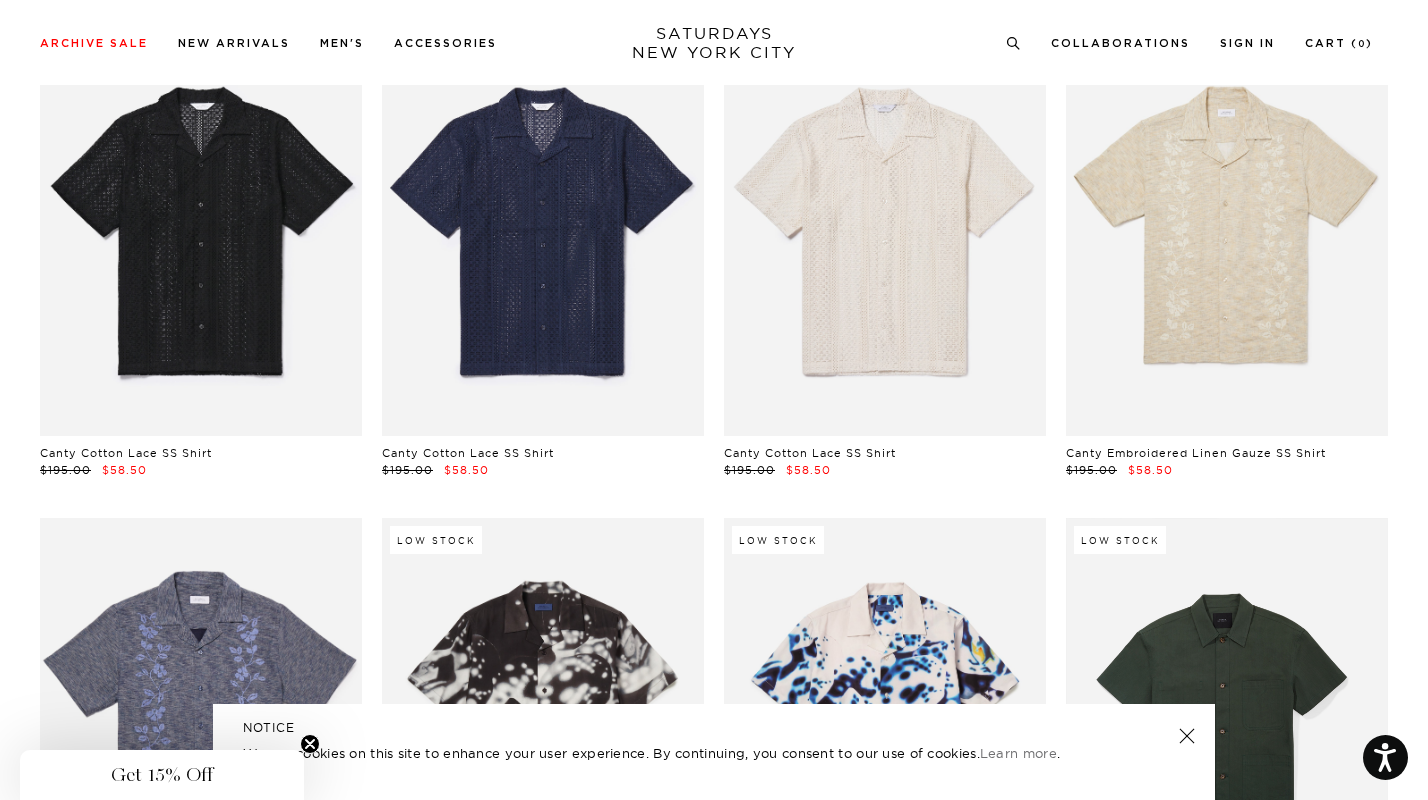 click at bounding box center (1187, 736) 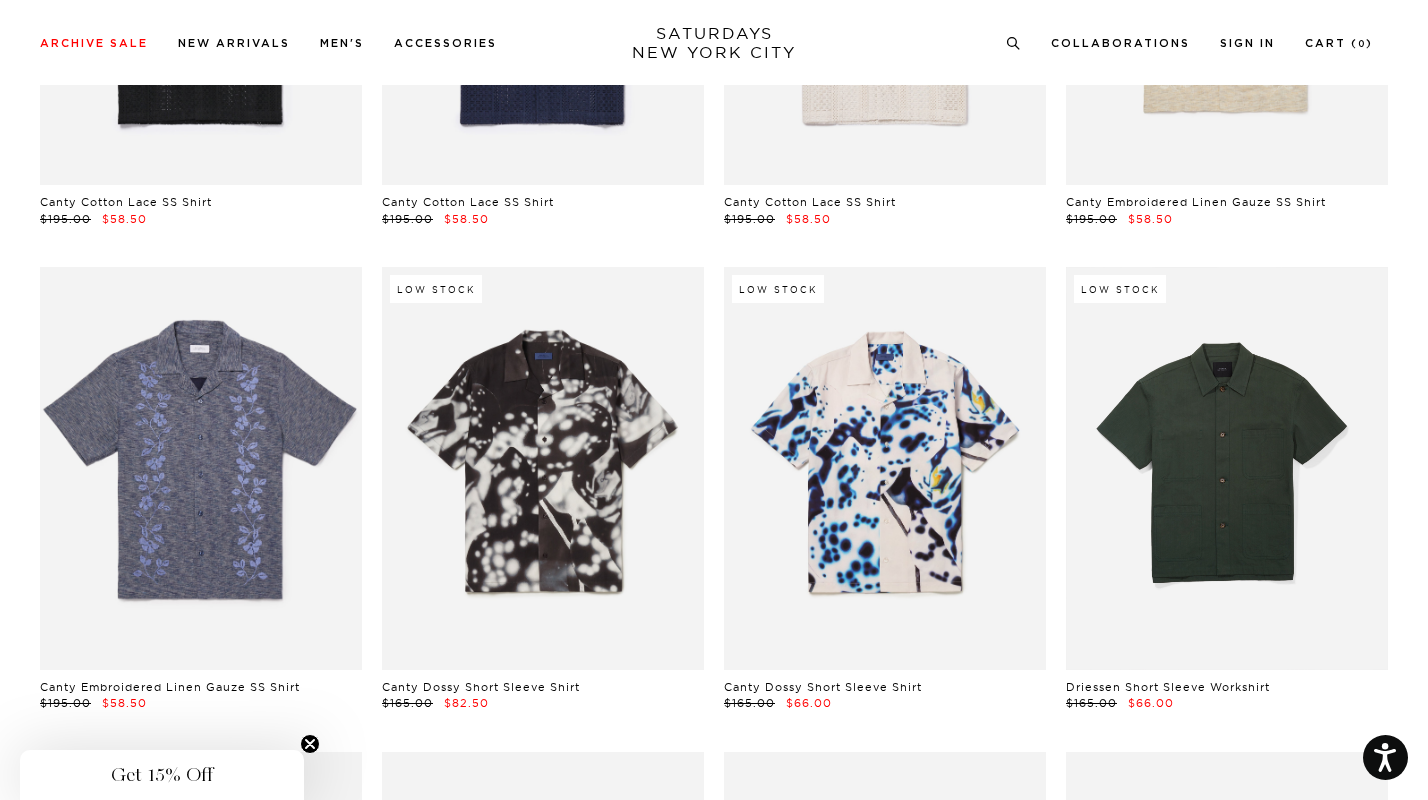 scroll, scrollTop: 1987, scrollLeft: 0, axis: vertical 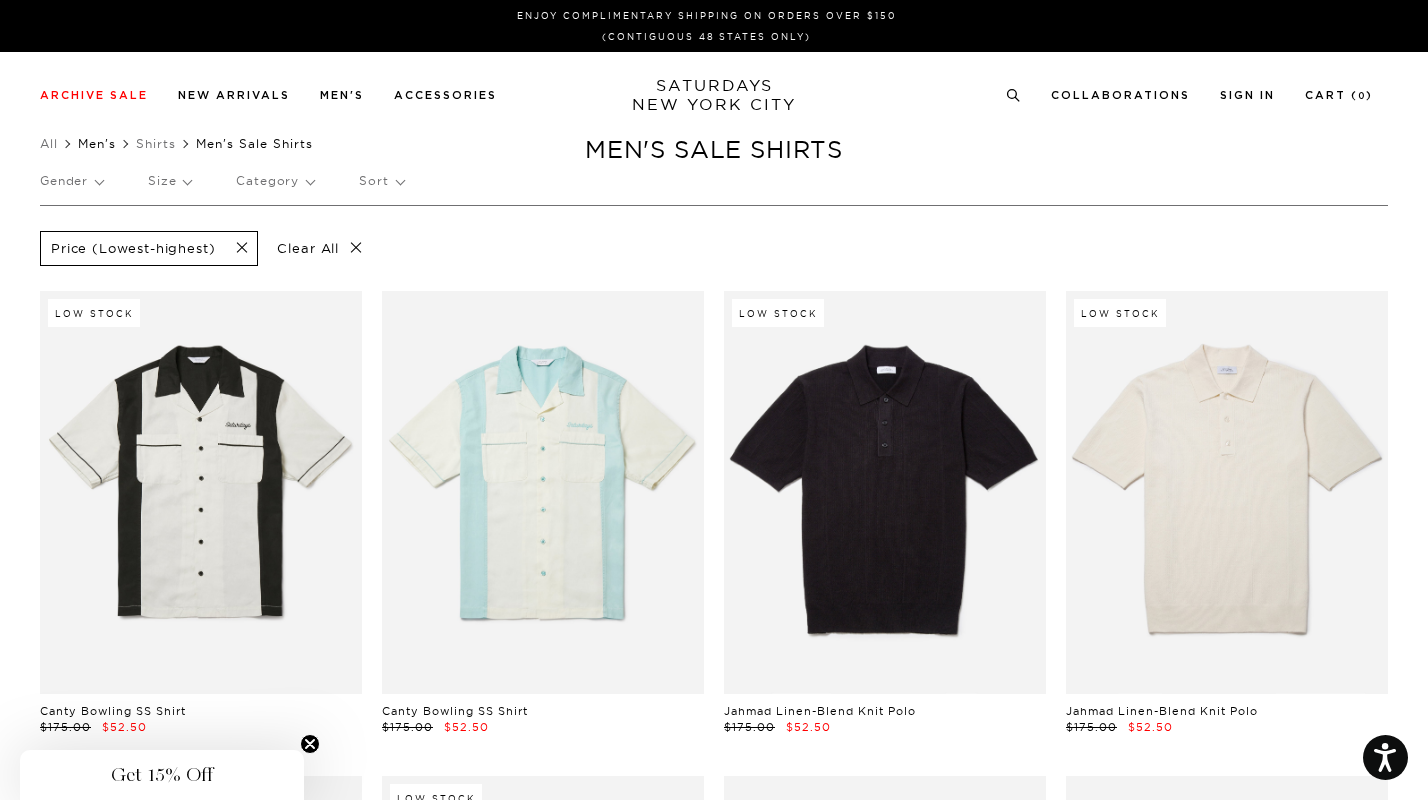 click on "Men's" at bounding box center [97, 143] 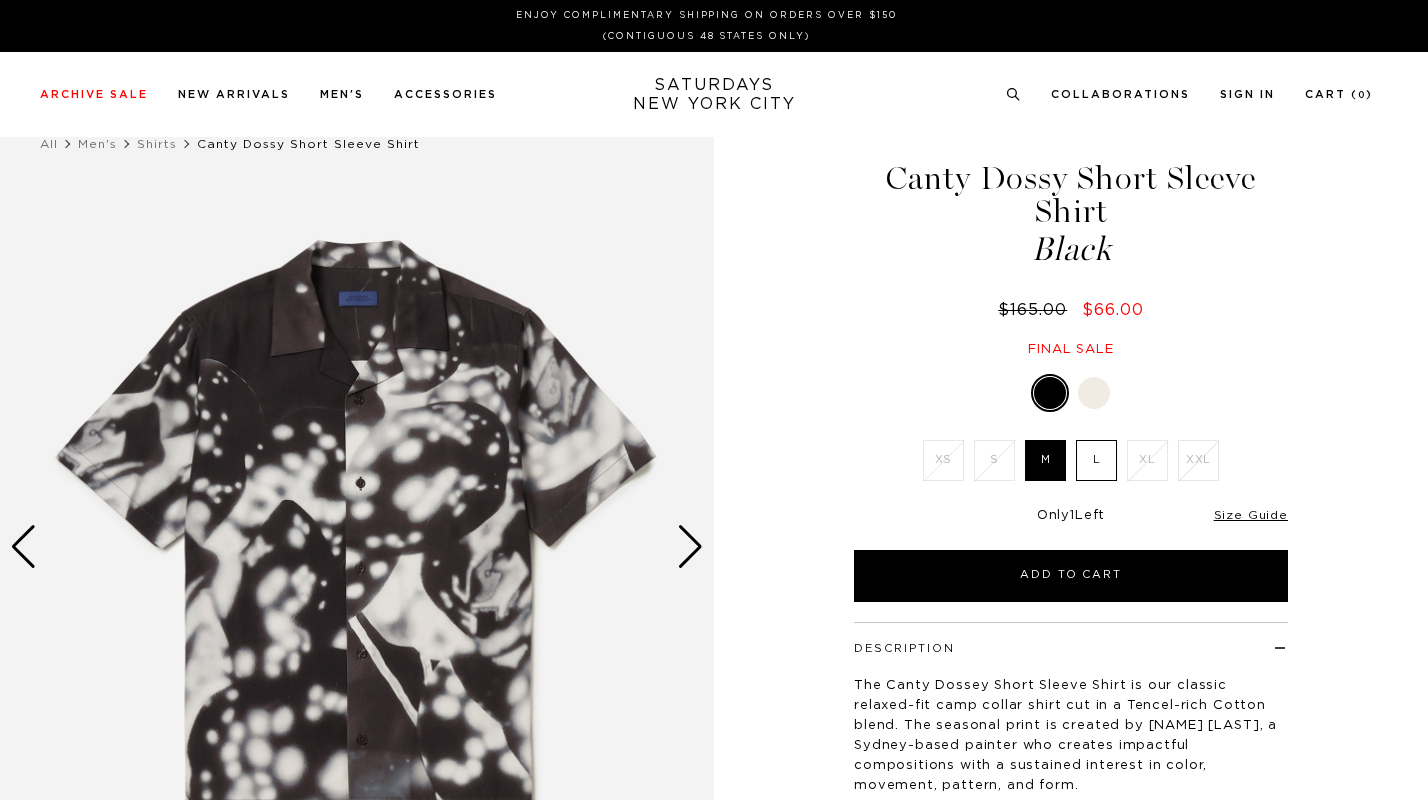 scroll, scrollTop: 0, scrollLeft: 0, axis: both 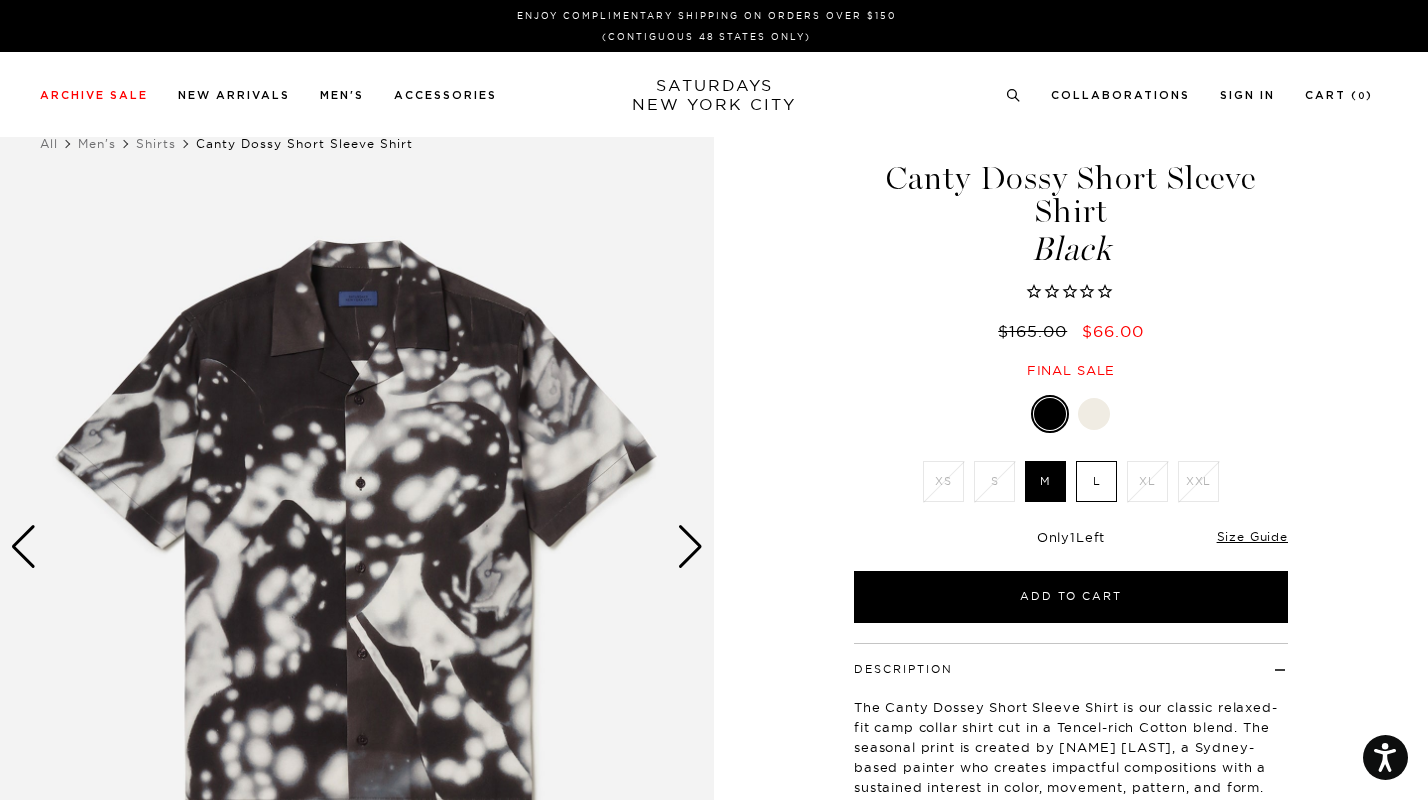 click on "L" at bounding box center (1096, 481) 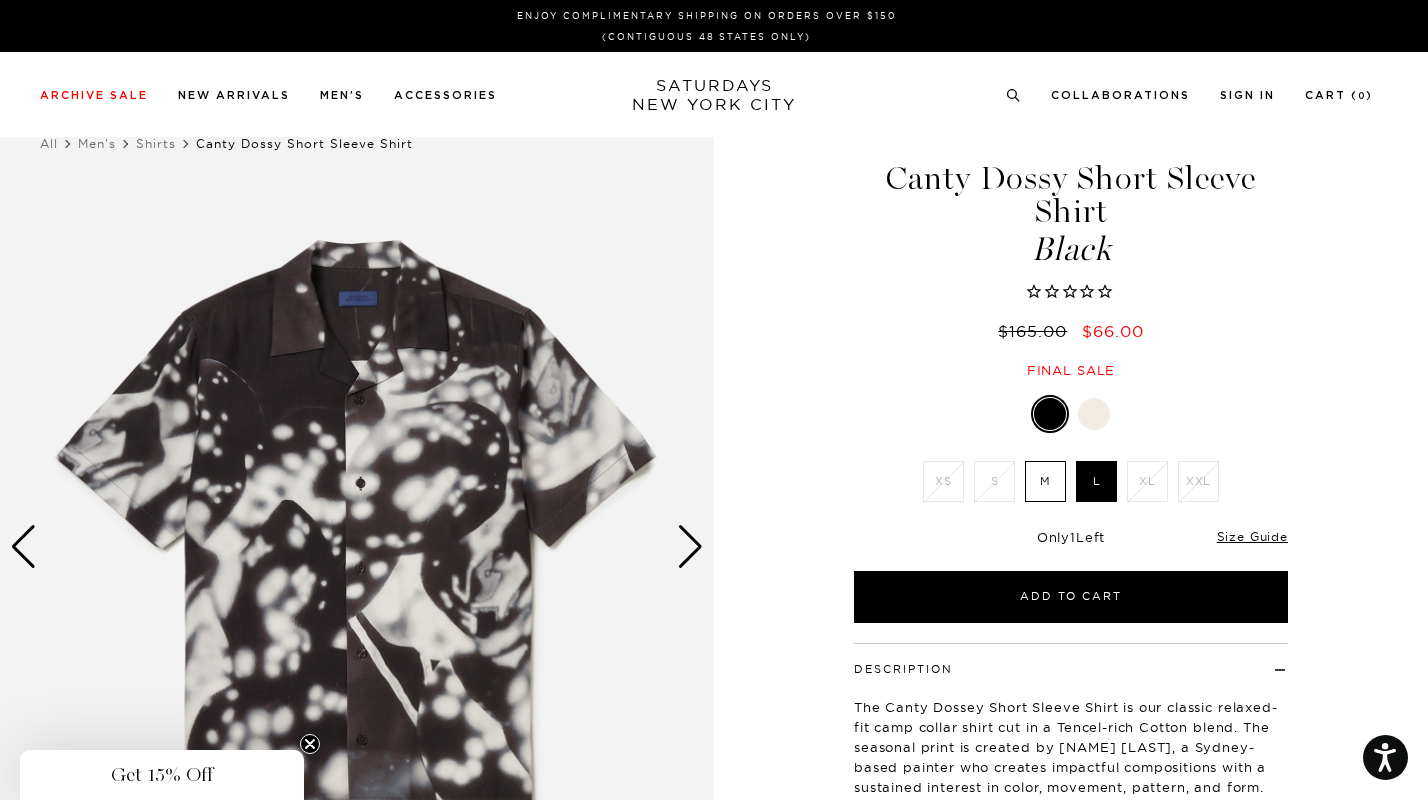 click at bounding box center [690, 547] 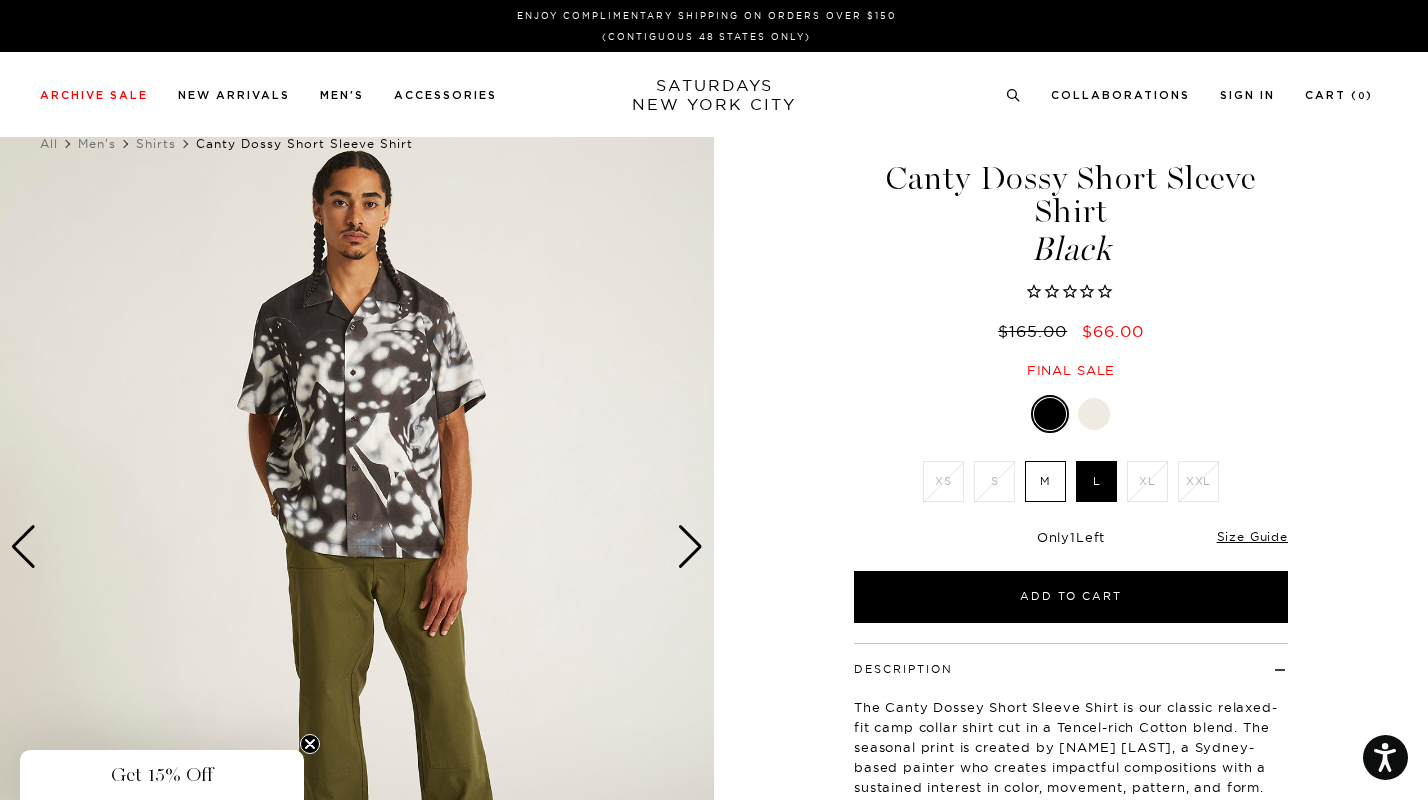 click at bounding box center [690, 547] 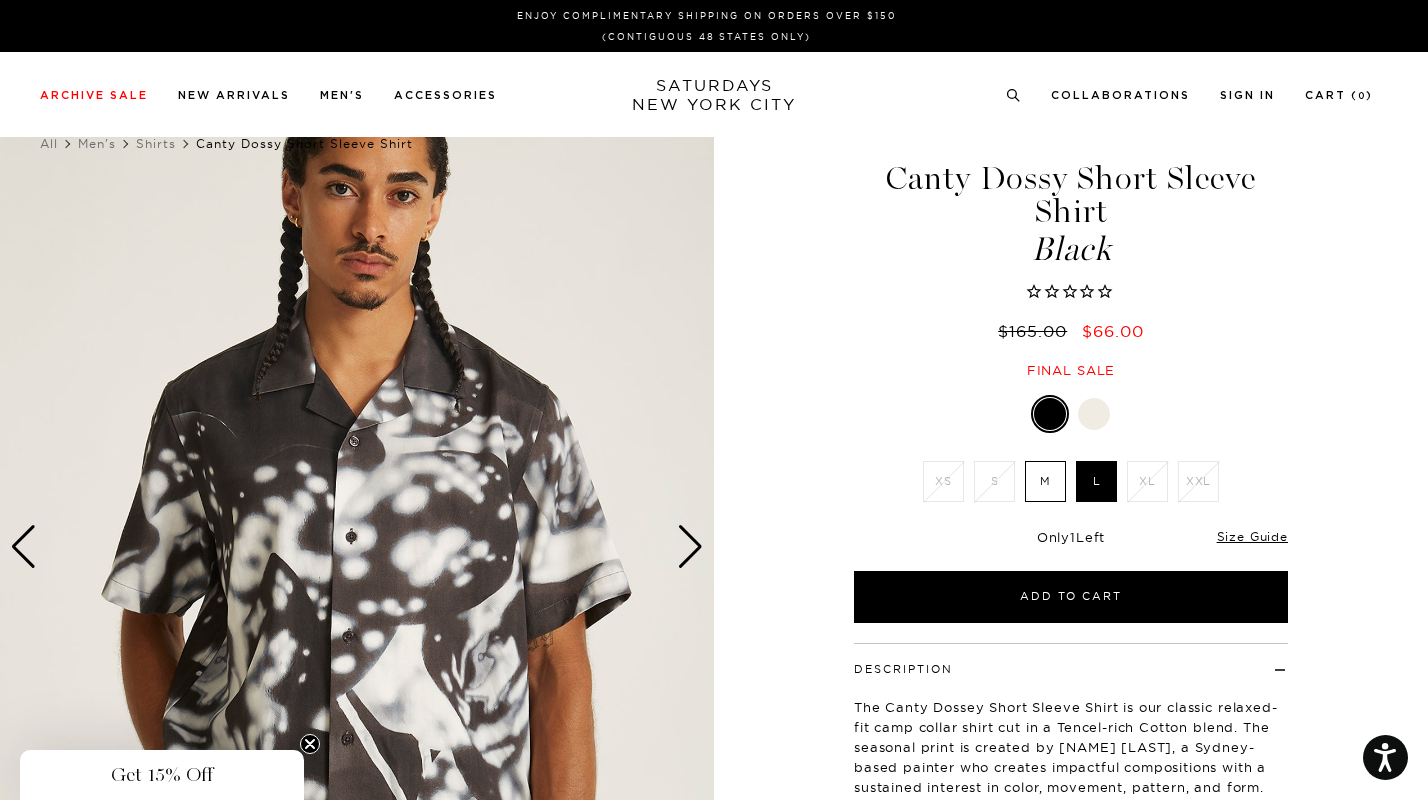 click at bounding box center [690, 547] 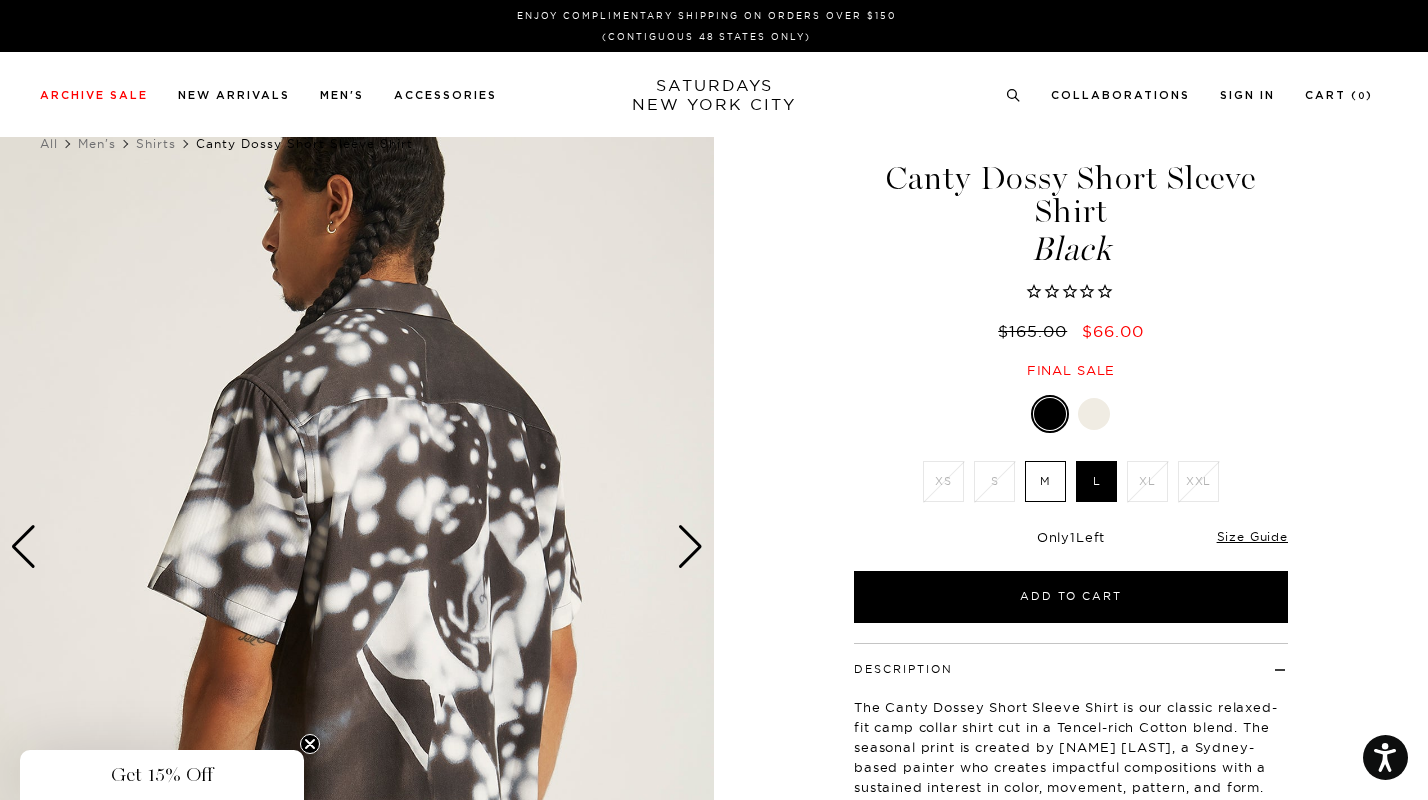 click at bounding box center (690, 547) 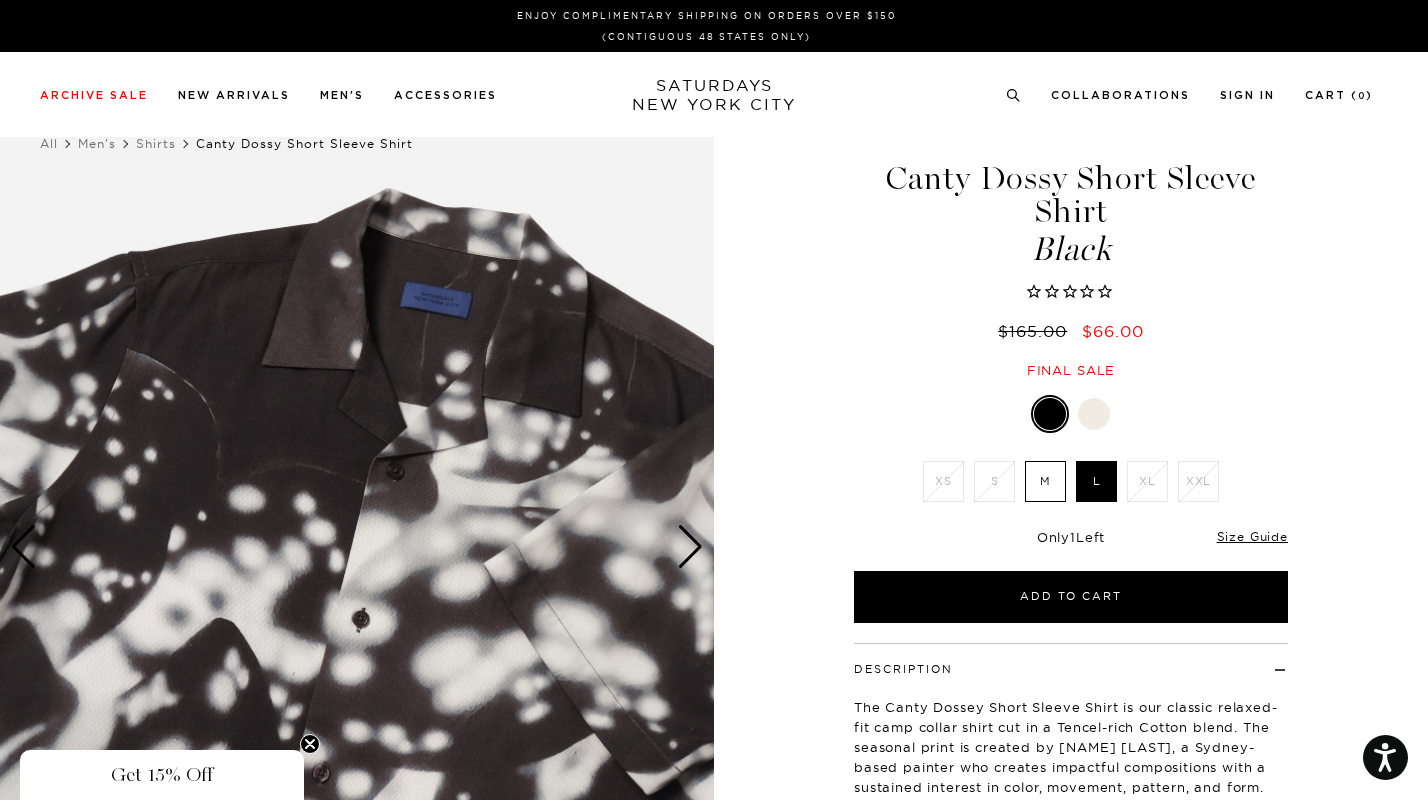 click at bounding box center (690, 547) 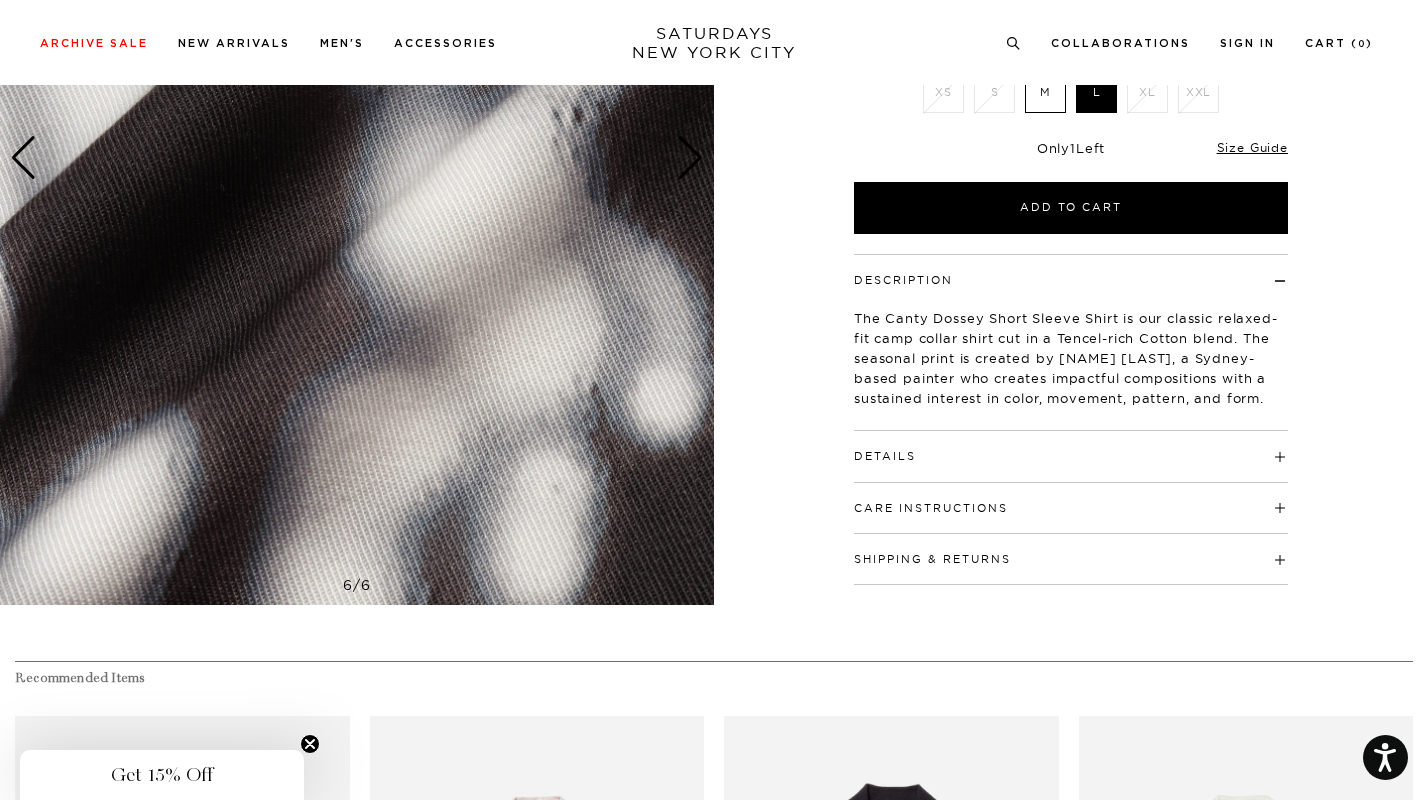 scroll, scrollTop: 403, scrollLeft: 0, axis: vertical 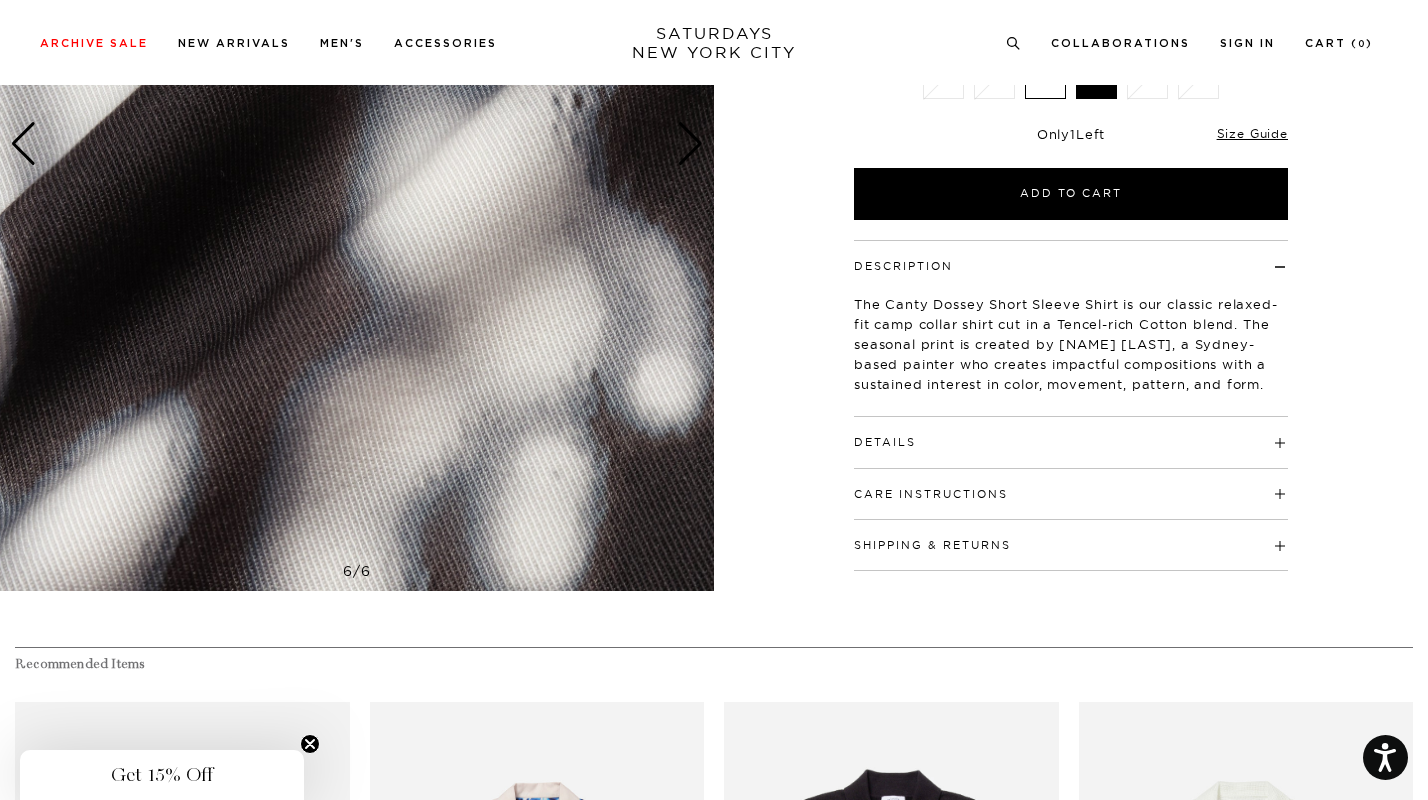 click on "Details" at bounding box center (885, 442) 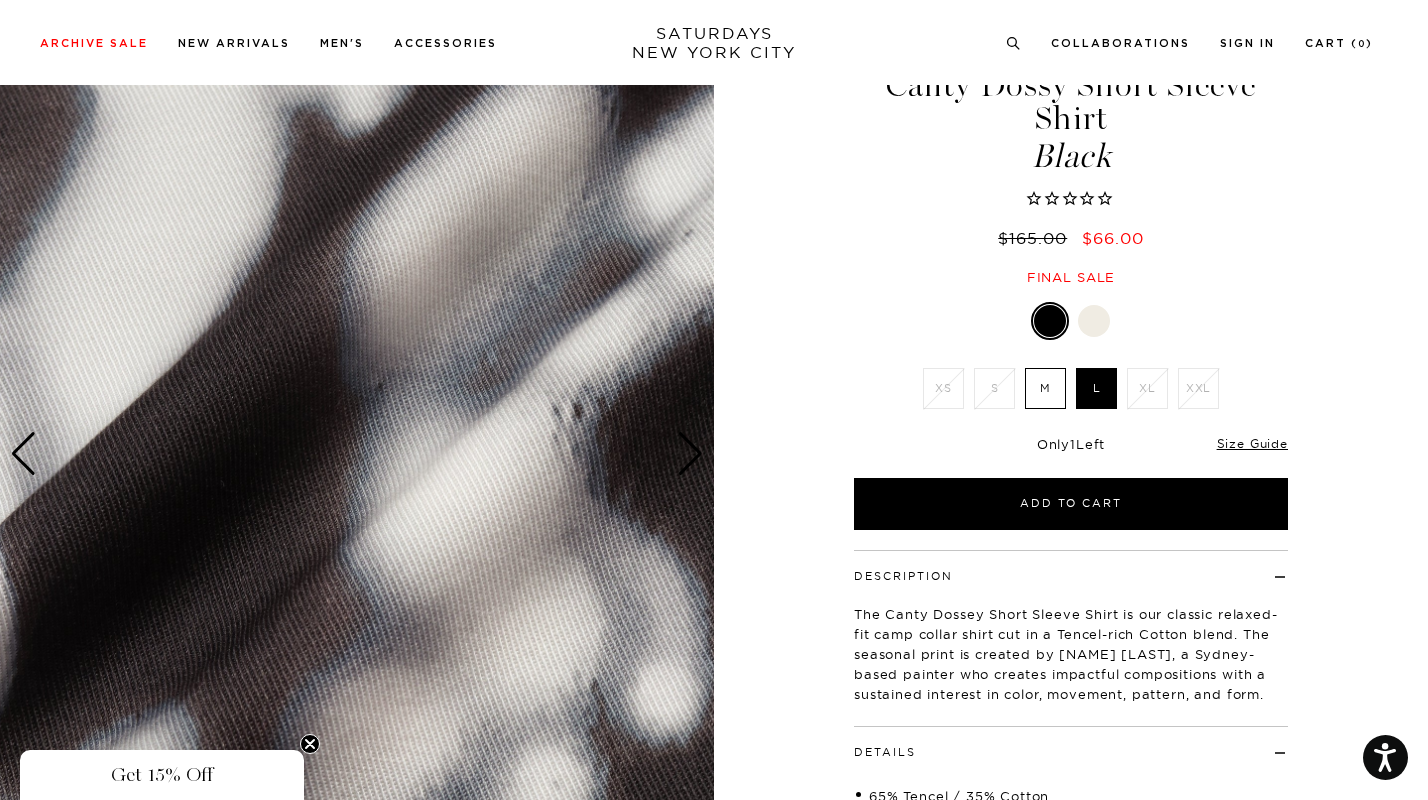 scroll, scrollTop: 0, scrollLeft: 0, axis: both 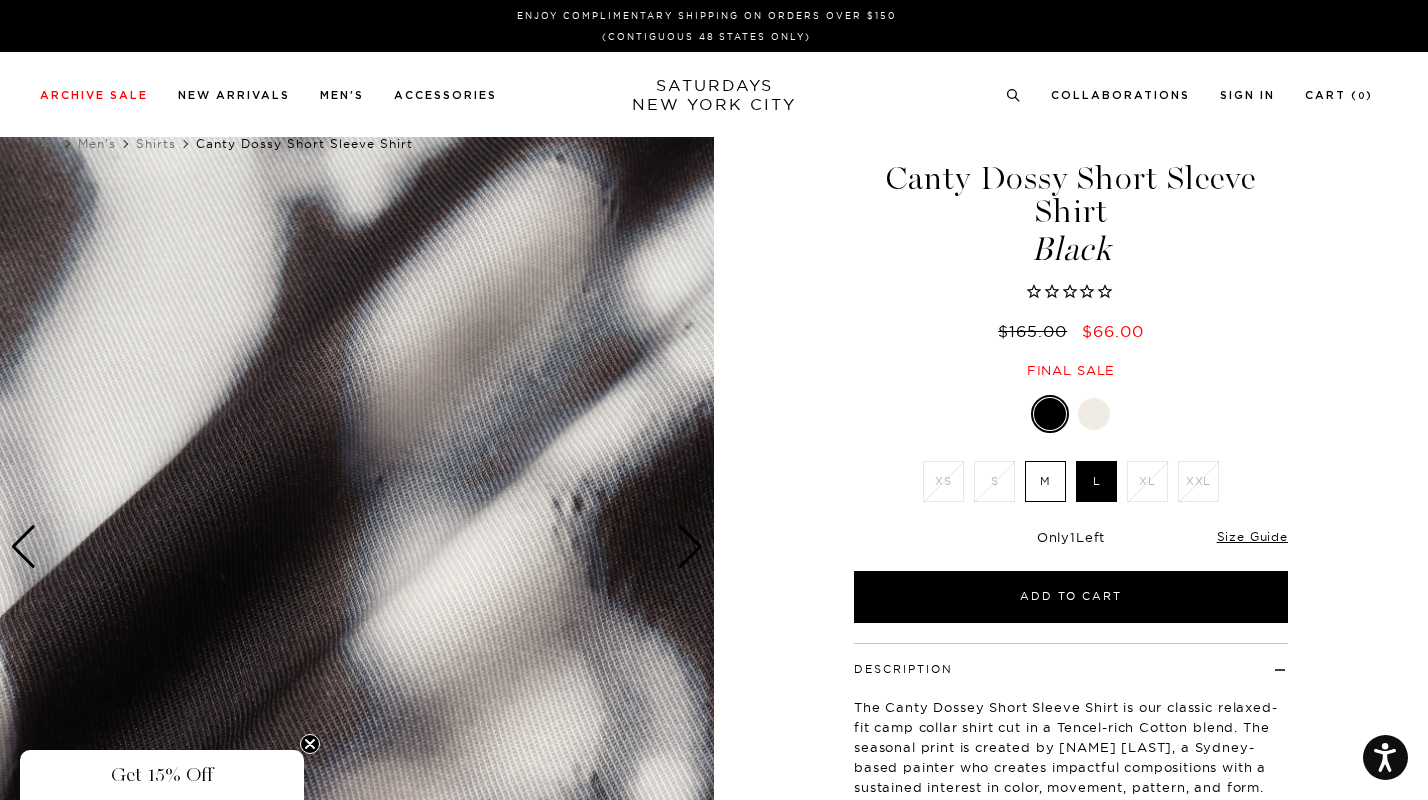 click at bounding box center (23, 547) 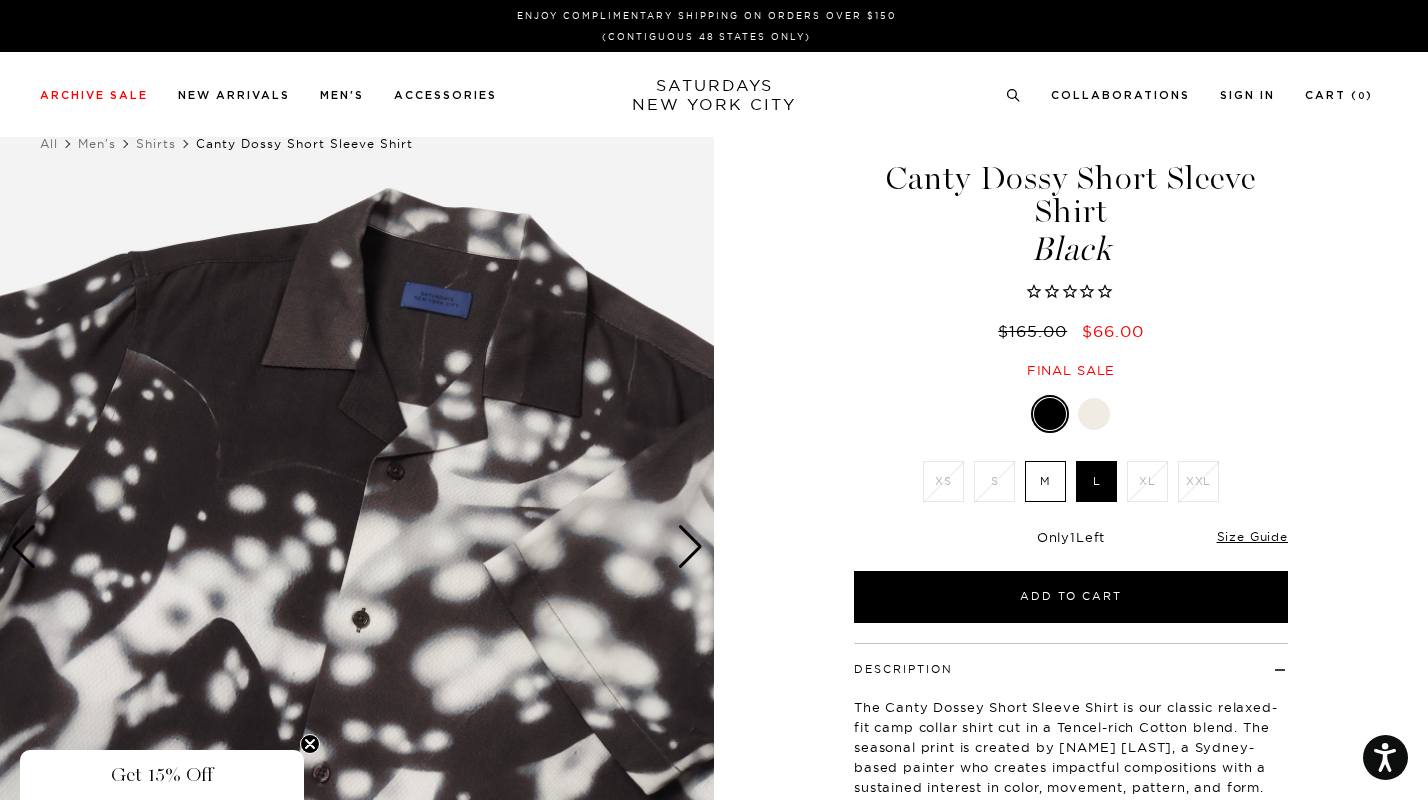 click at bounding box center (23, 547) 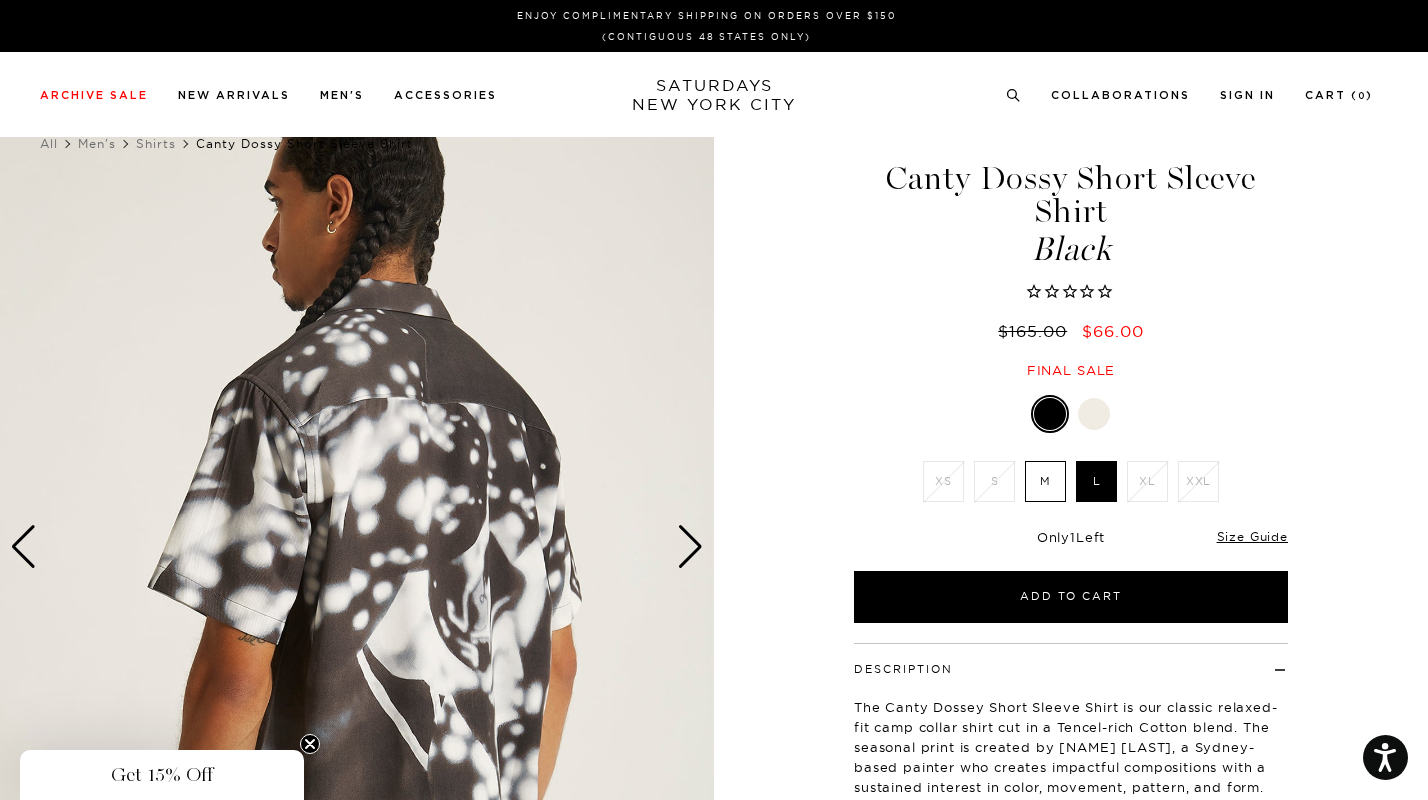 click at bounding box center (23, 547) 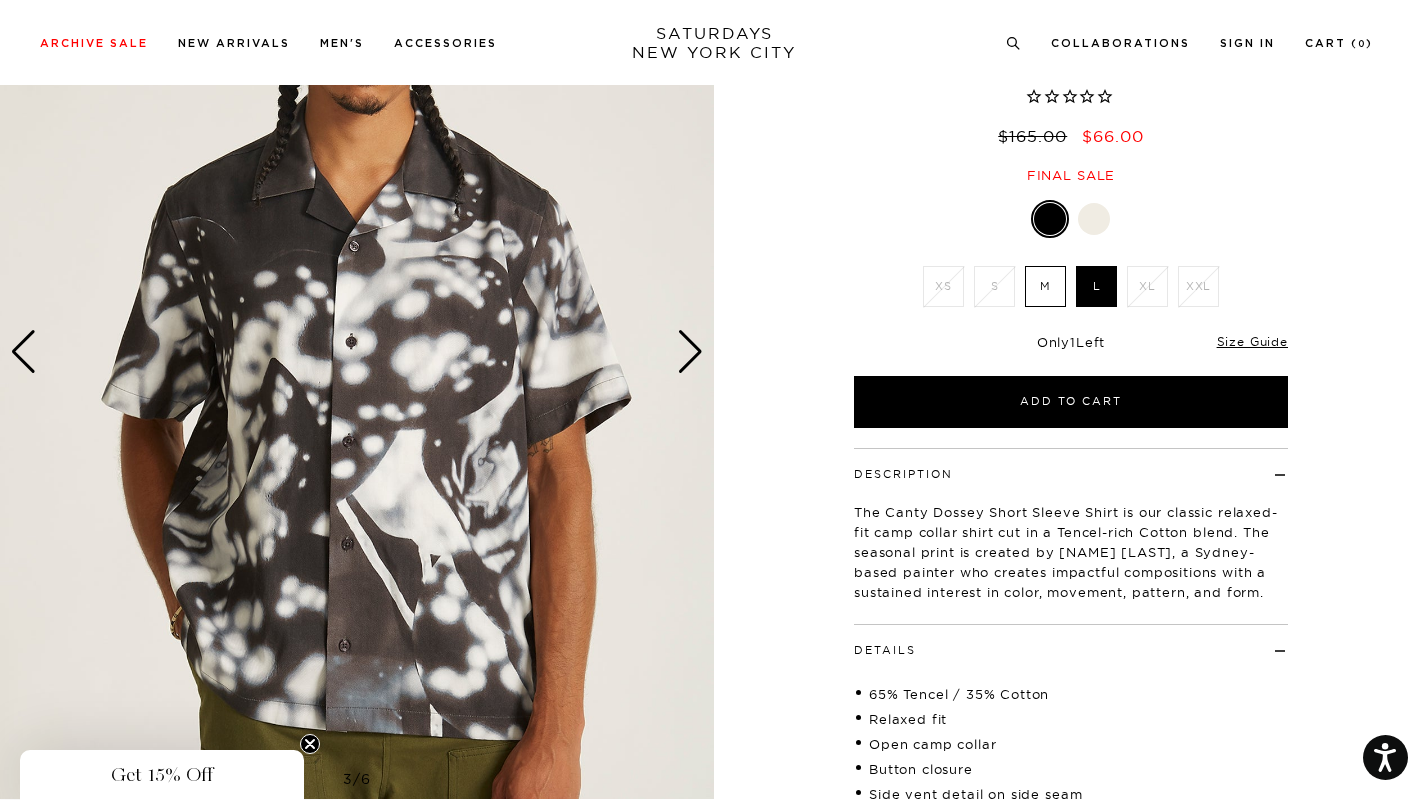 scroll, scrollTop: 193, scrollLeft: 0, axis: vertical 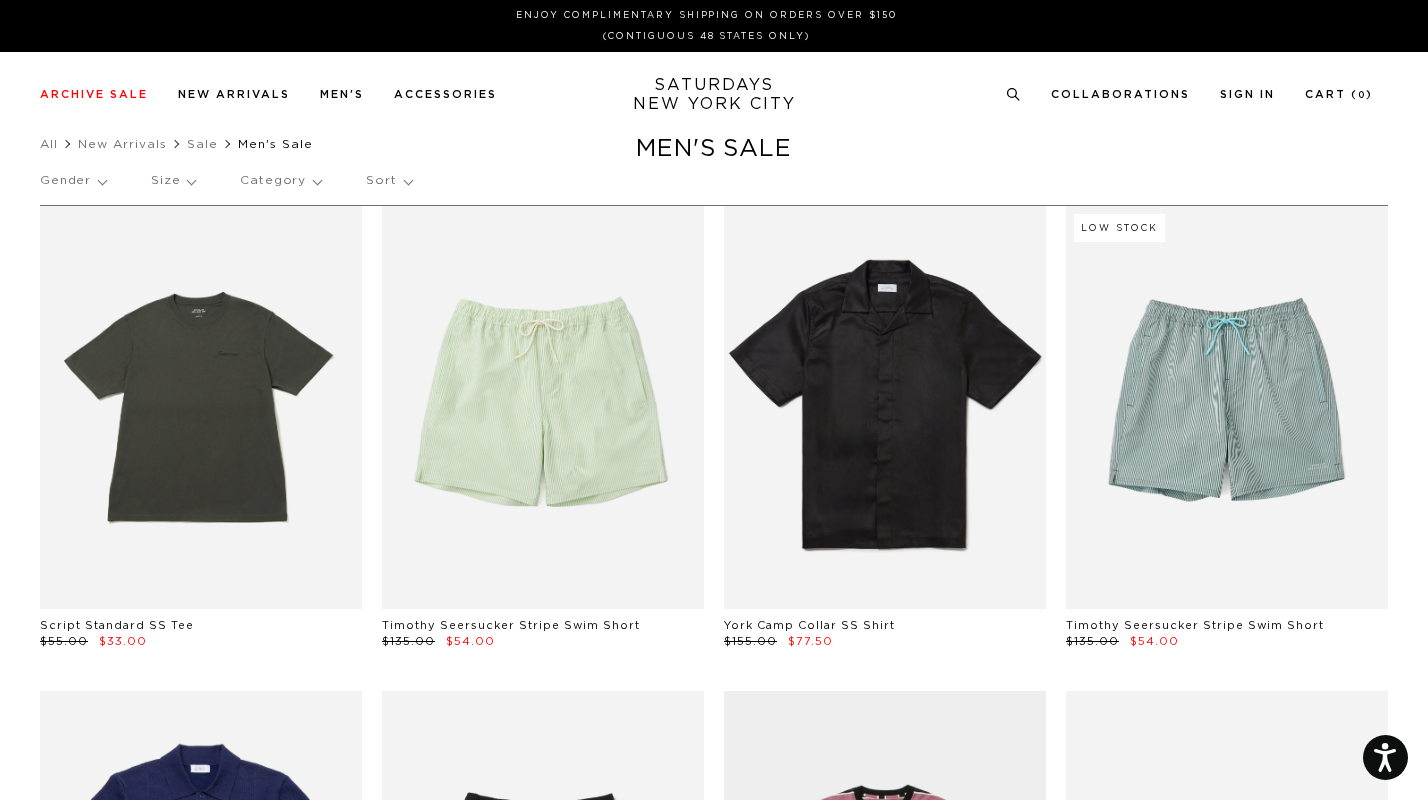 click on "Sort" at bounding box center [388, 181] 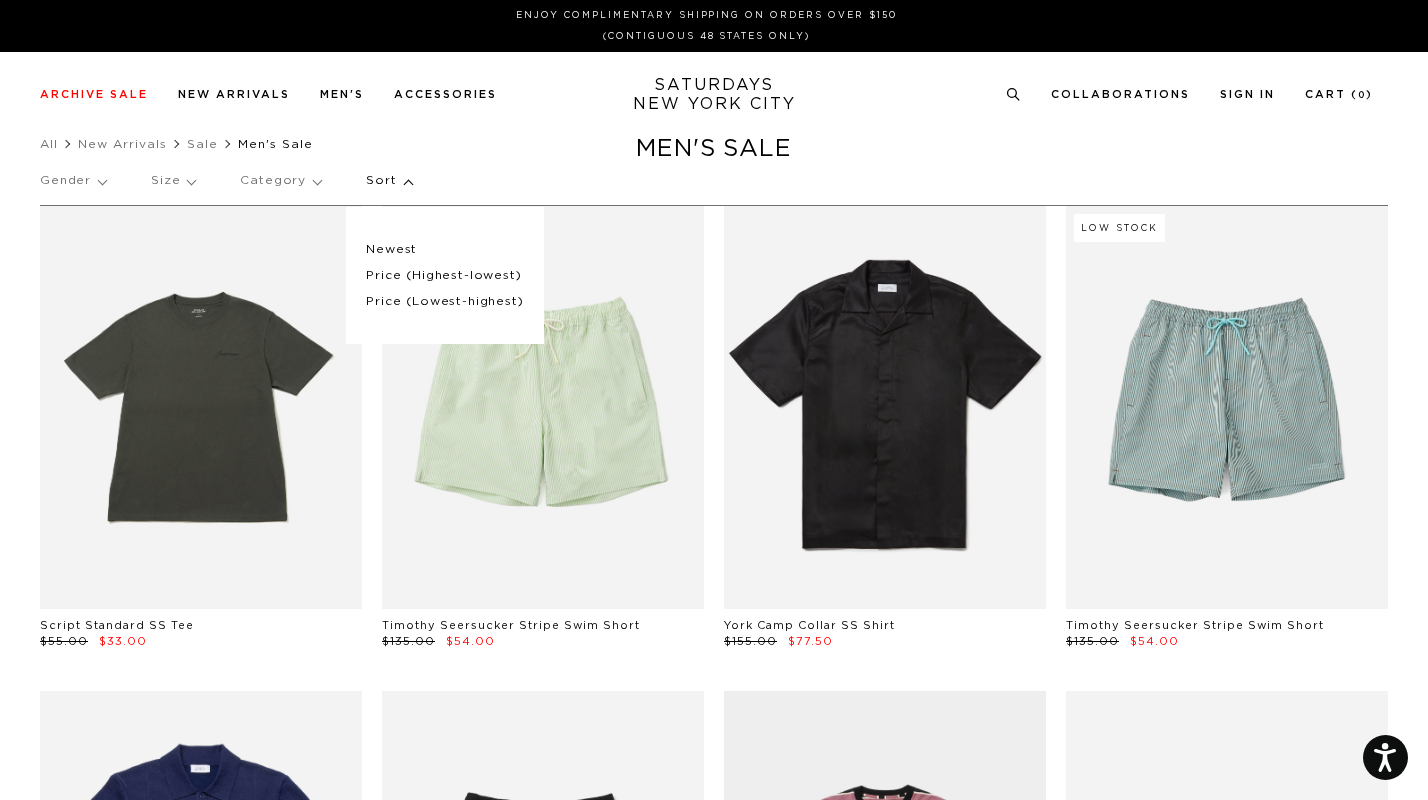 click on "Price (Lowest-highest)" at bounding box center (444, 302) 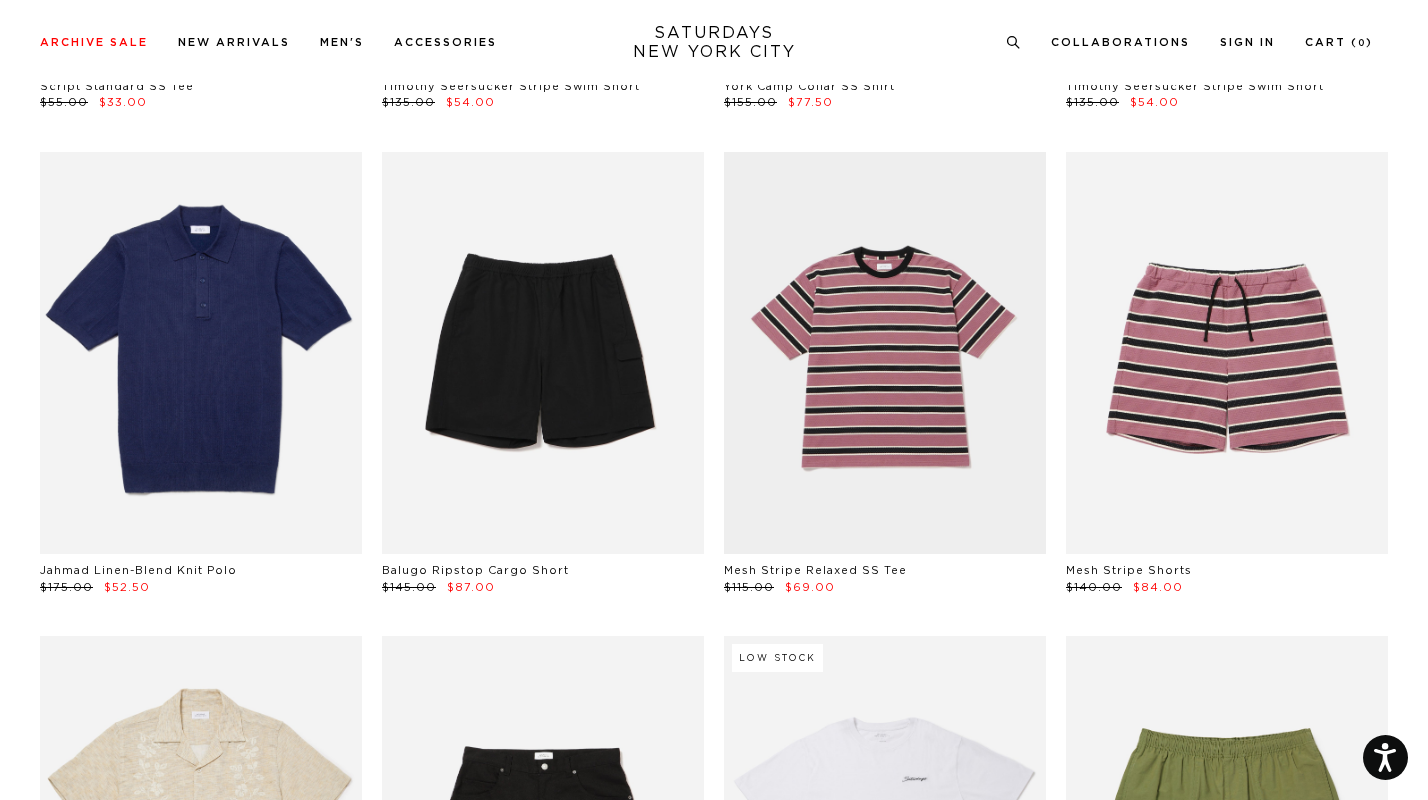 scroll, scrollTop: 0, scrollLeft: 0, axis: both 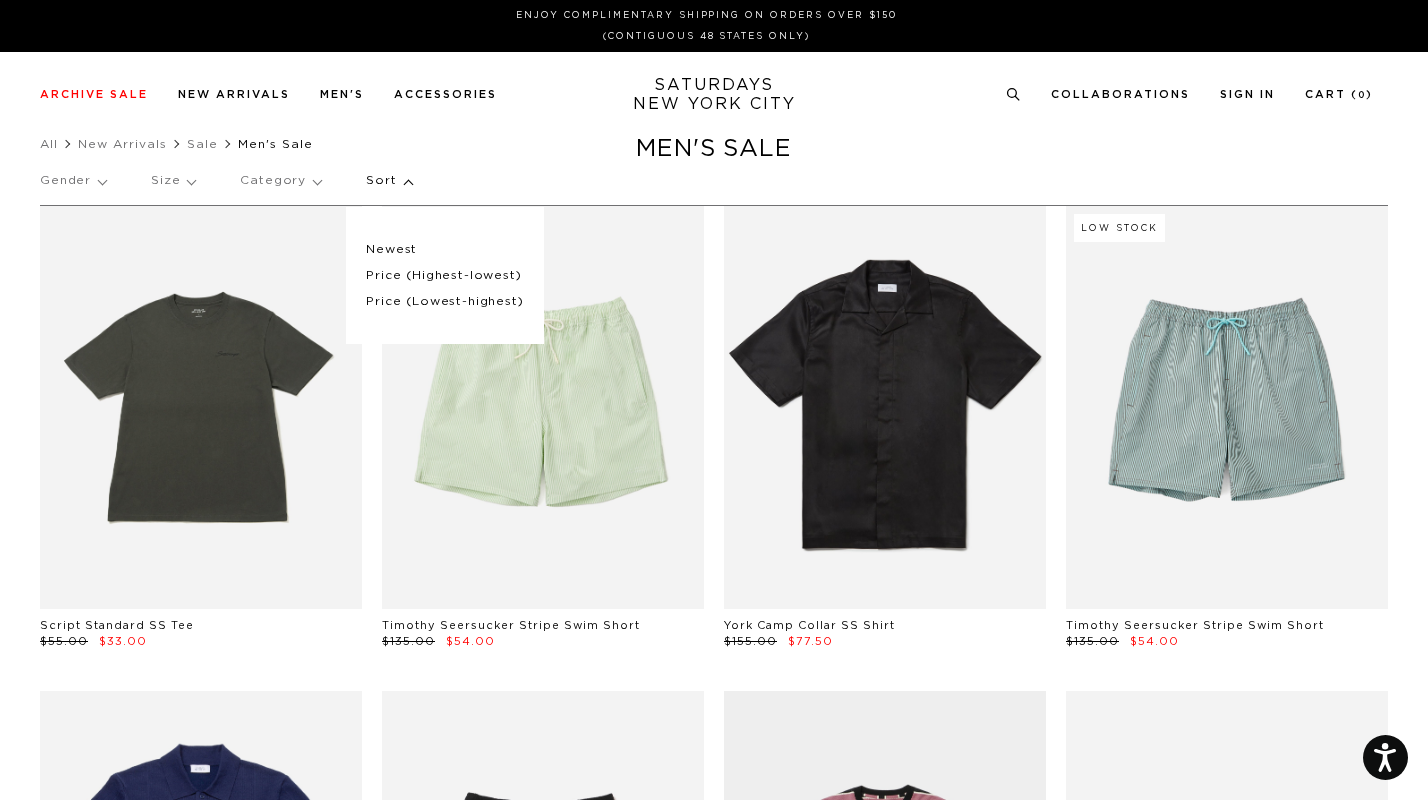 click on "Script Standard SS Tee   $55.00   $33.00                   Timothy Seersucker Stripe Swim Short   $135.00   $54.00                   York Camp Collar SS Shirt   $155.00   $77.50     Low Stock               Timothy Seersucker Stripe Swim Short   $135.00   $54.00                   Jahmad Linen-Blend Knit Polo   $175.00   $52.50                   Balugo Ripstop Cargo Short   $145.00   $87.00                   Mesh Stripe Relaxed SS Tee   $115.00   $69.00                   Mesh Stripe Shorts   $140.00   $84.00                   Canty Embroidered Linen Gauze SS Shirt   $195.00   $58.50                   Mario Cut Off Short   $150.00   $90.00     Low Stock               Script Embroidered SS Tee   $55.00   $22.50                   Talley Patch Logo Swimshort   $125.00   $62.50                   York Camp Collar SS Shirt   $155.00   $77.50                   Joby Comfort Short   $155.00   $93.00     Low Stock               Ringer Relaxed SS Tee   $85.00" at bounding box center [714, 22250] 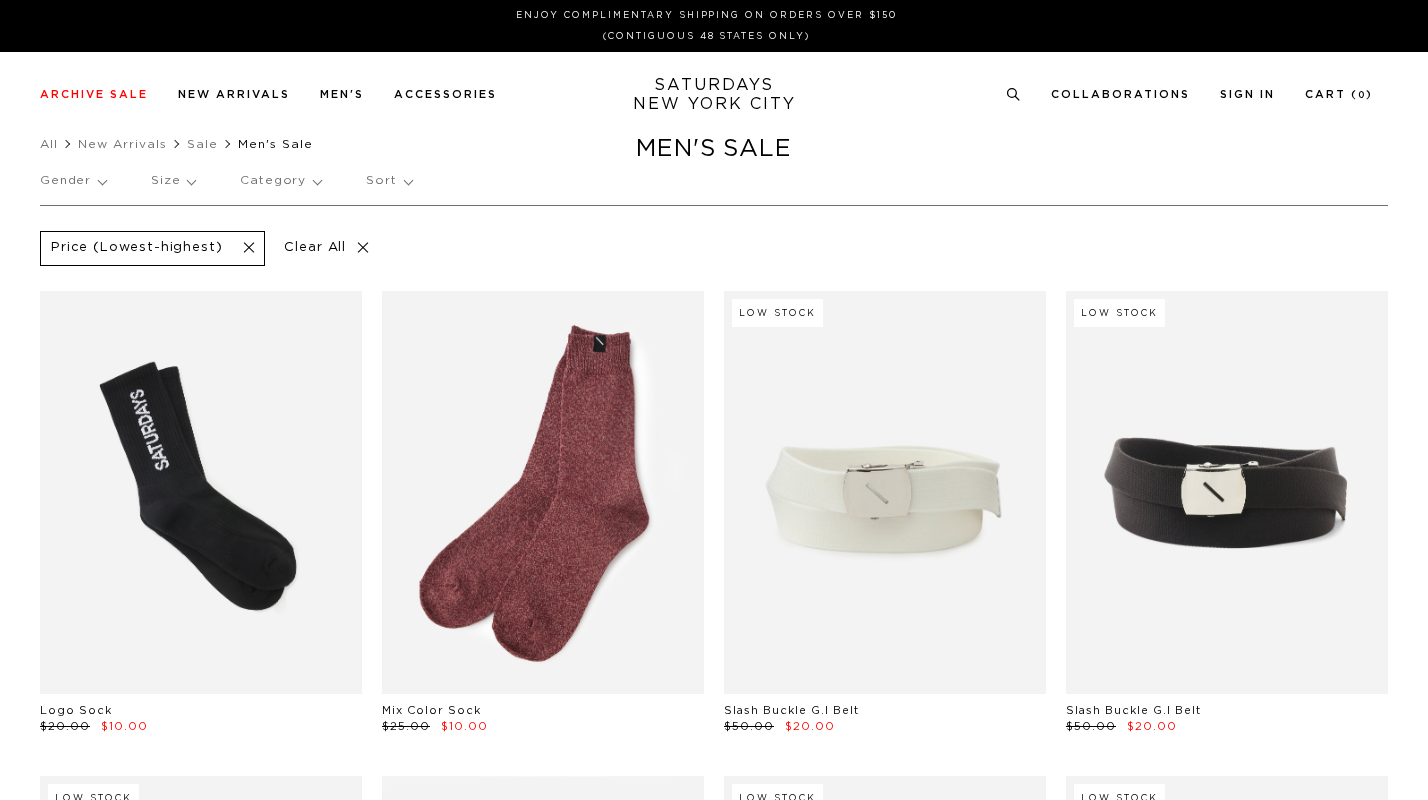 scroll, scrollTop: 0, scrollLeft: 0, axis: both 